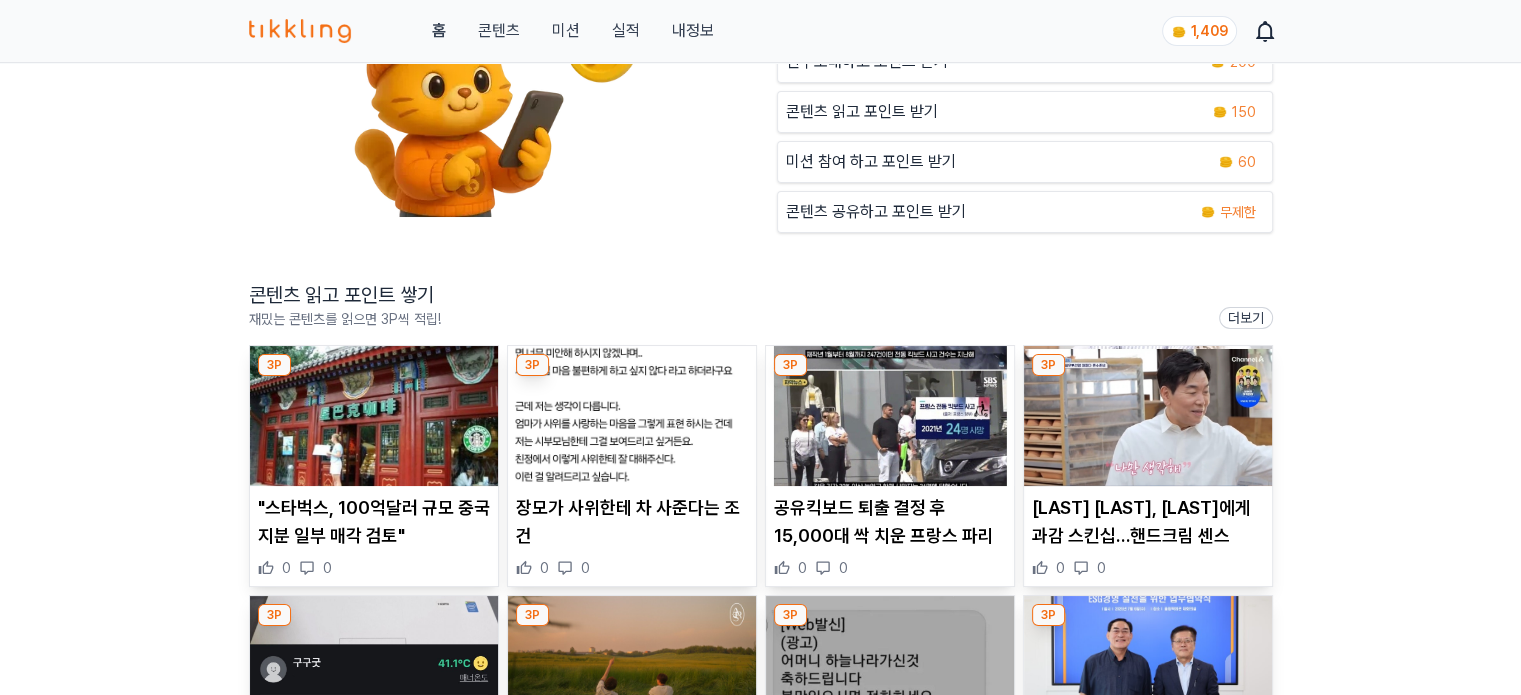 scroll, scrollTop: 200, scrollLeft: 0, axis: vertical 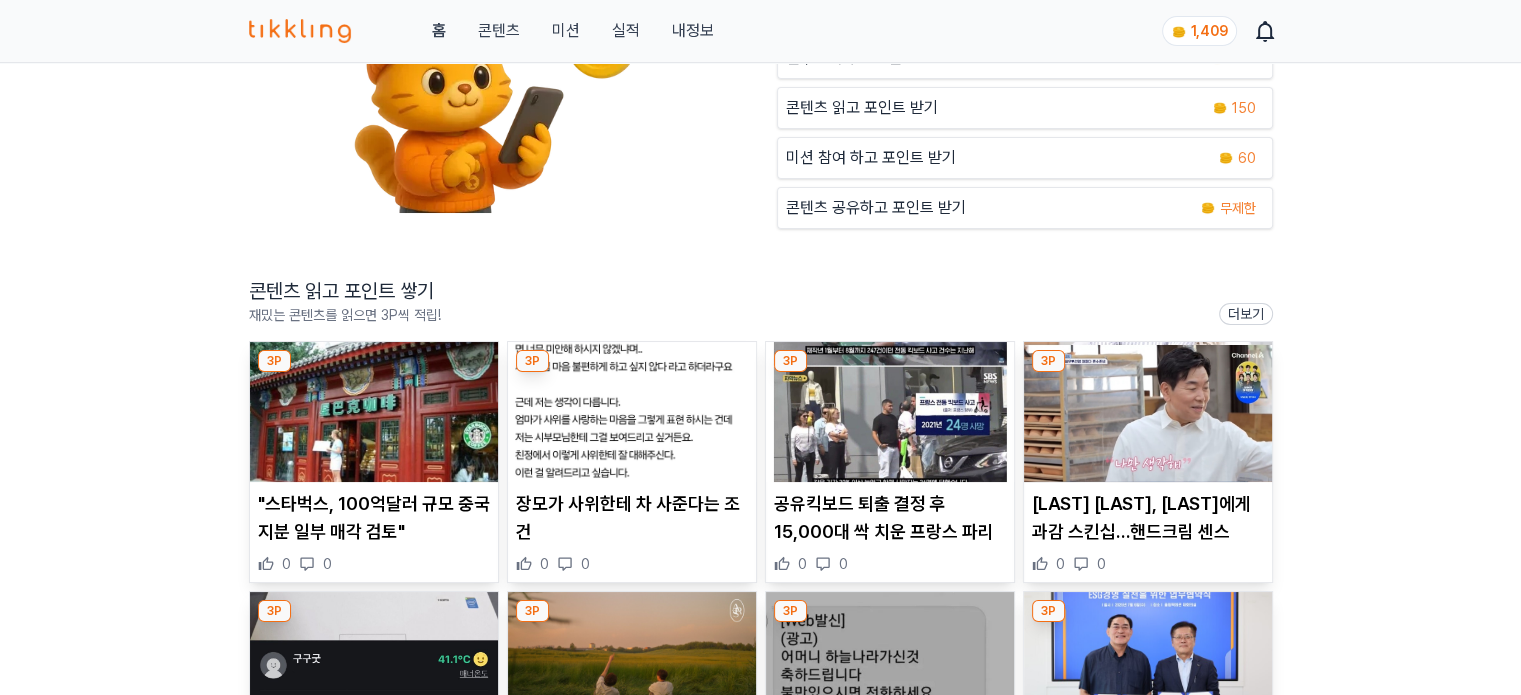click at bounding box center [374, 412] 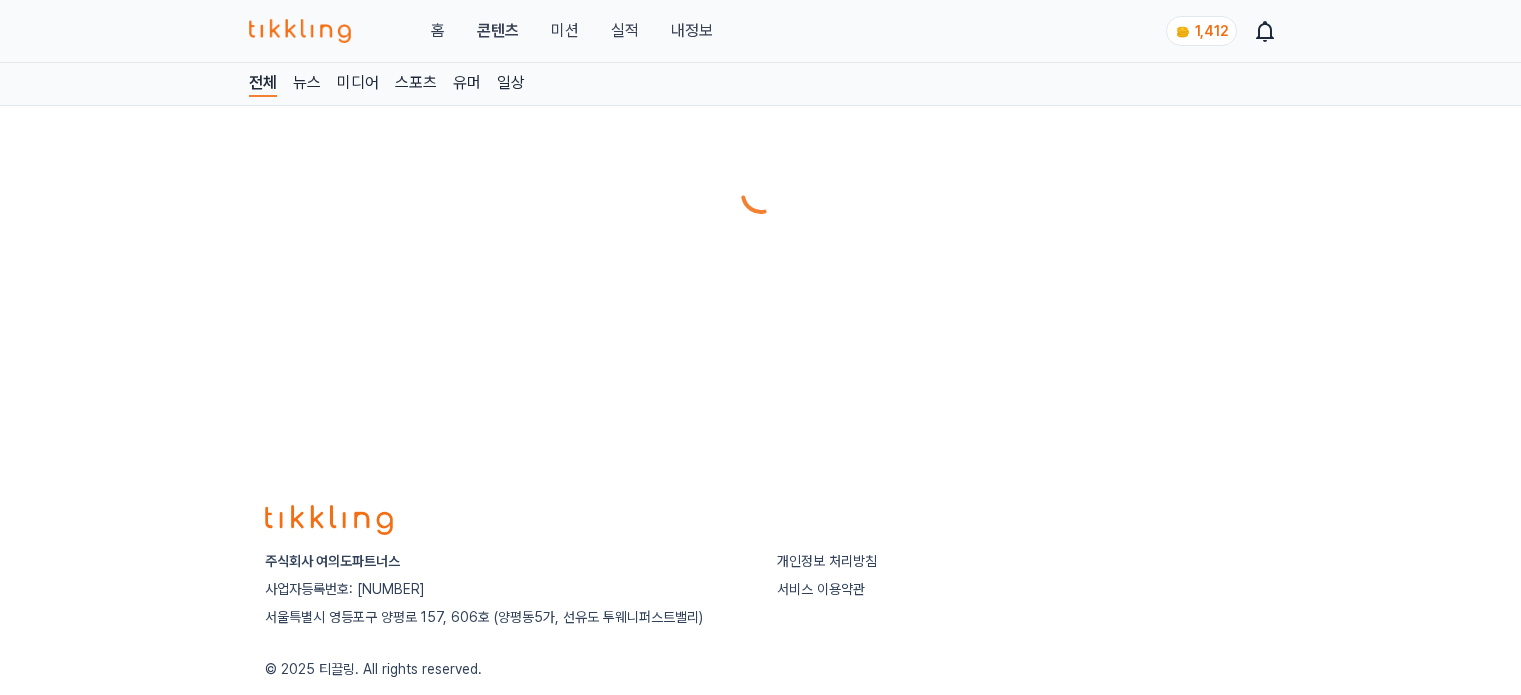 scroll, scrollTop: 0, scrollLeft: 0, axis: both 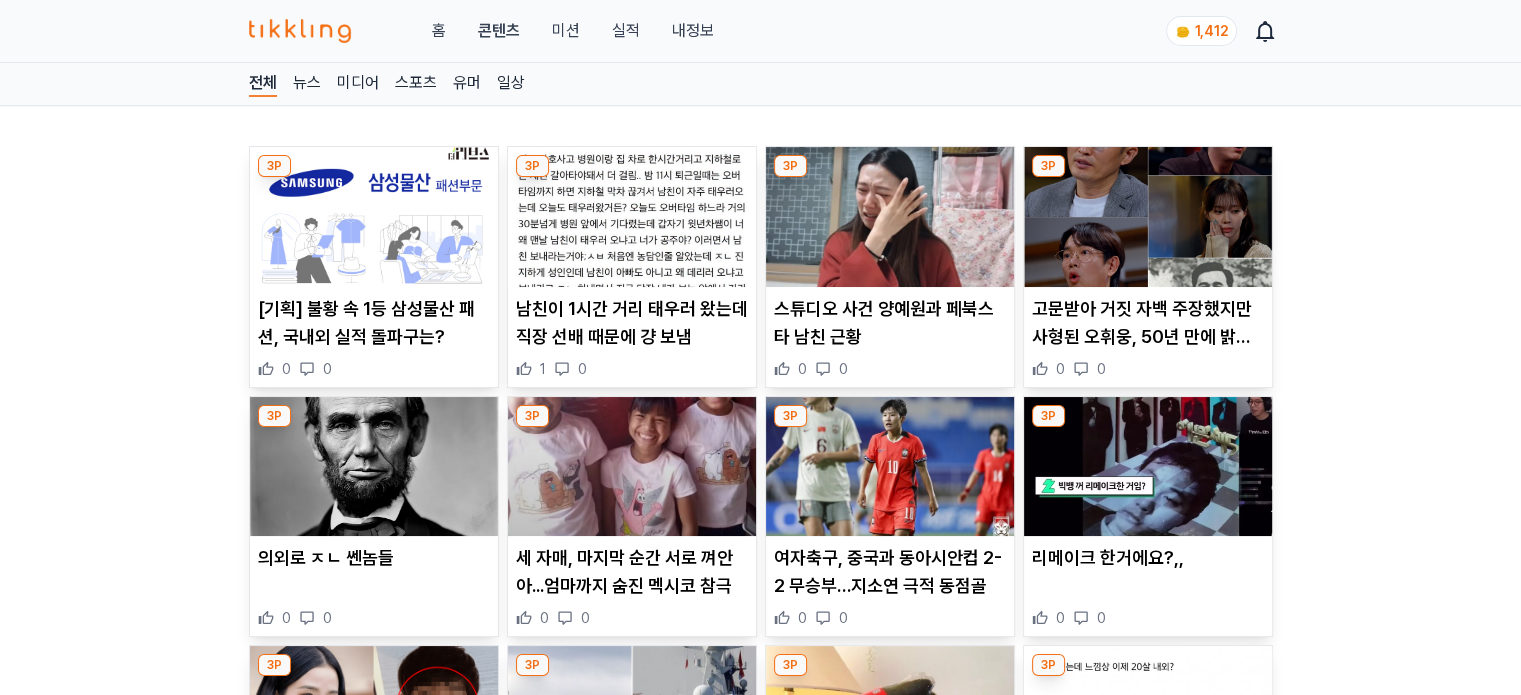 click at bounding box center (374, 217) 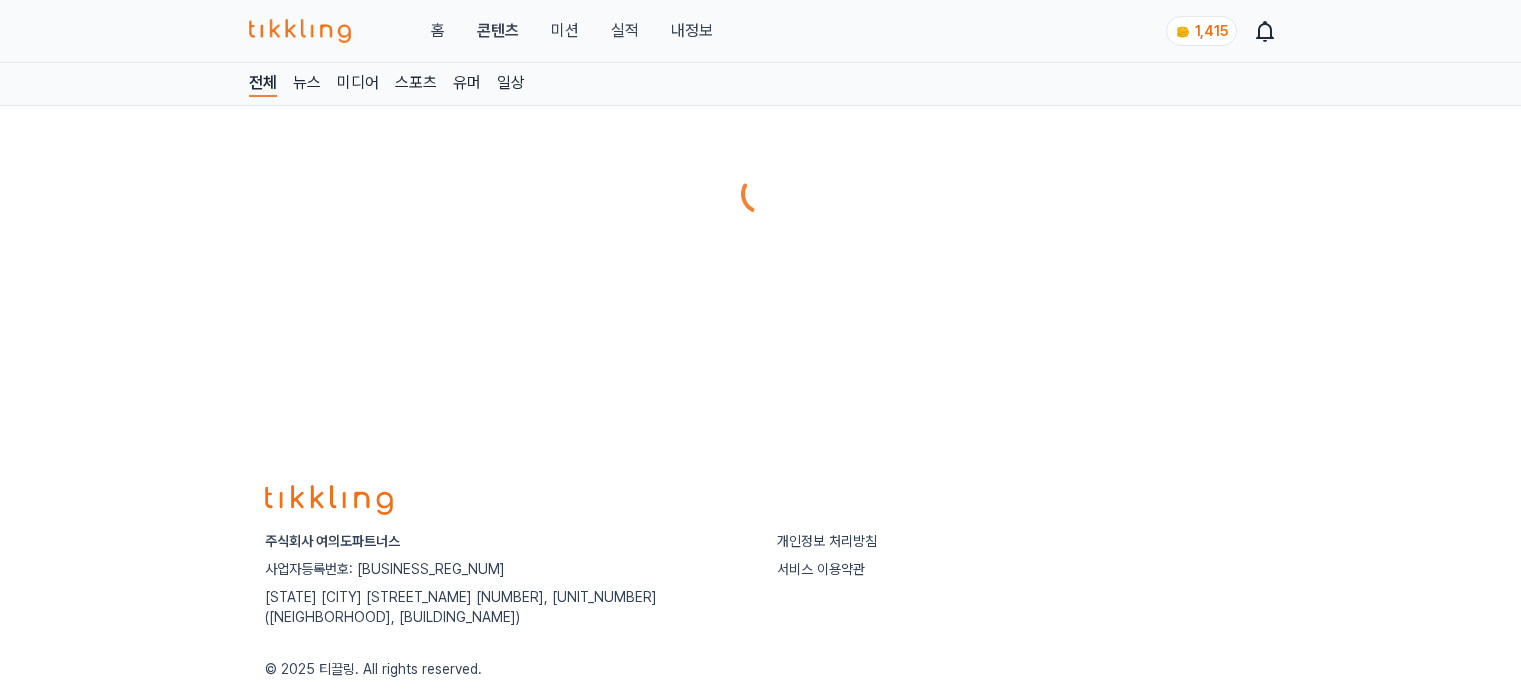 scroll, scrollTop: 0, scrollLeft: 0, axis: both 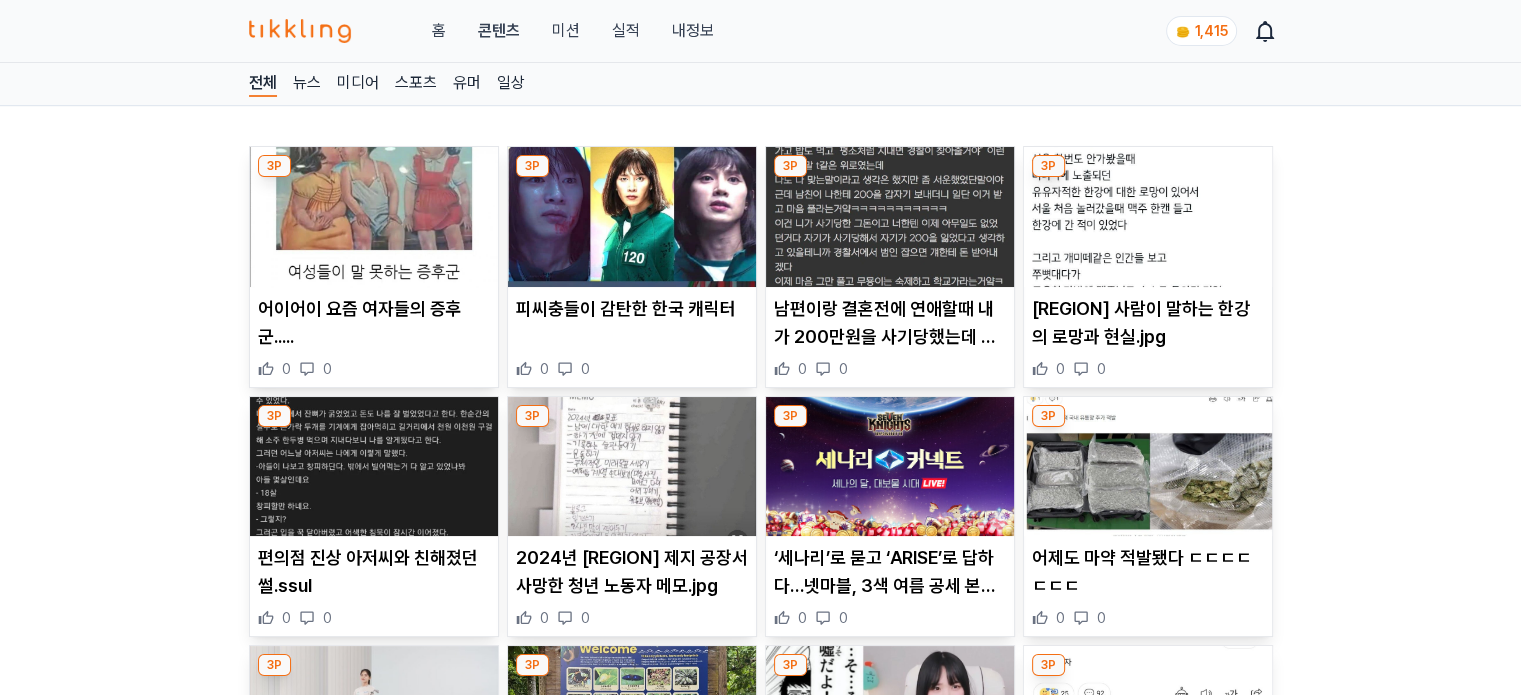 click at bounding box center (374, 217) 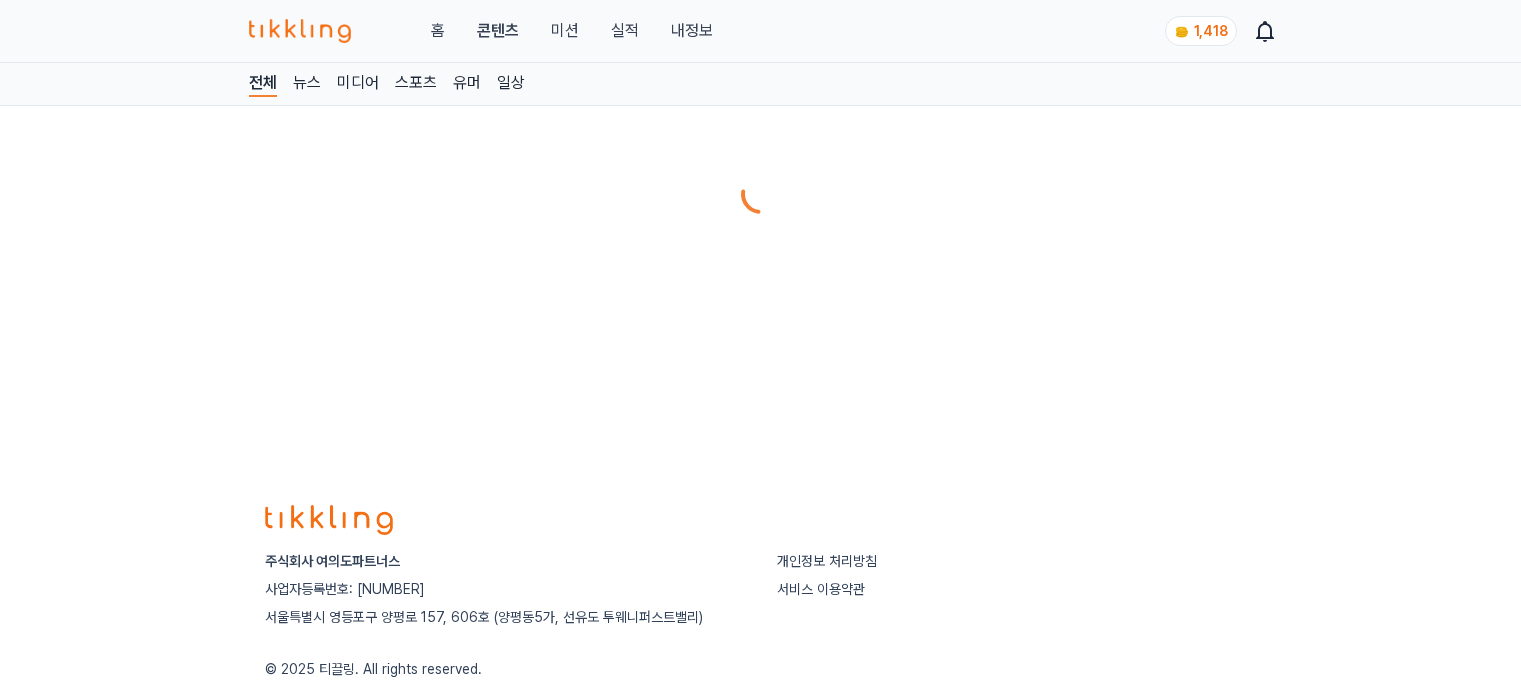 scroll, scrollTop: 0, scrollLeft: 0, axis: both 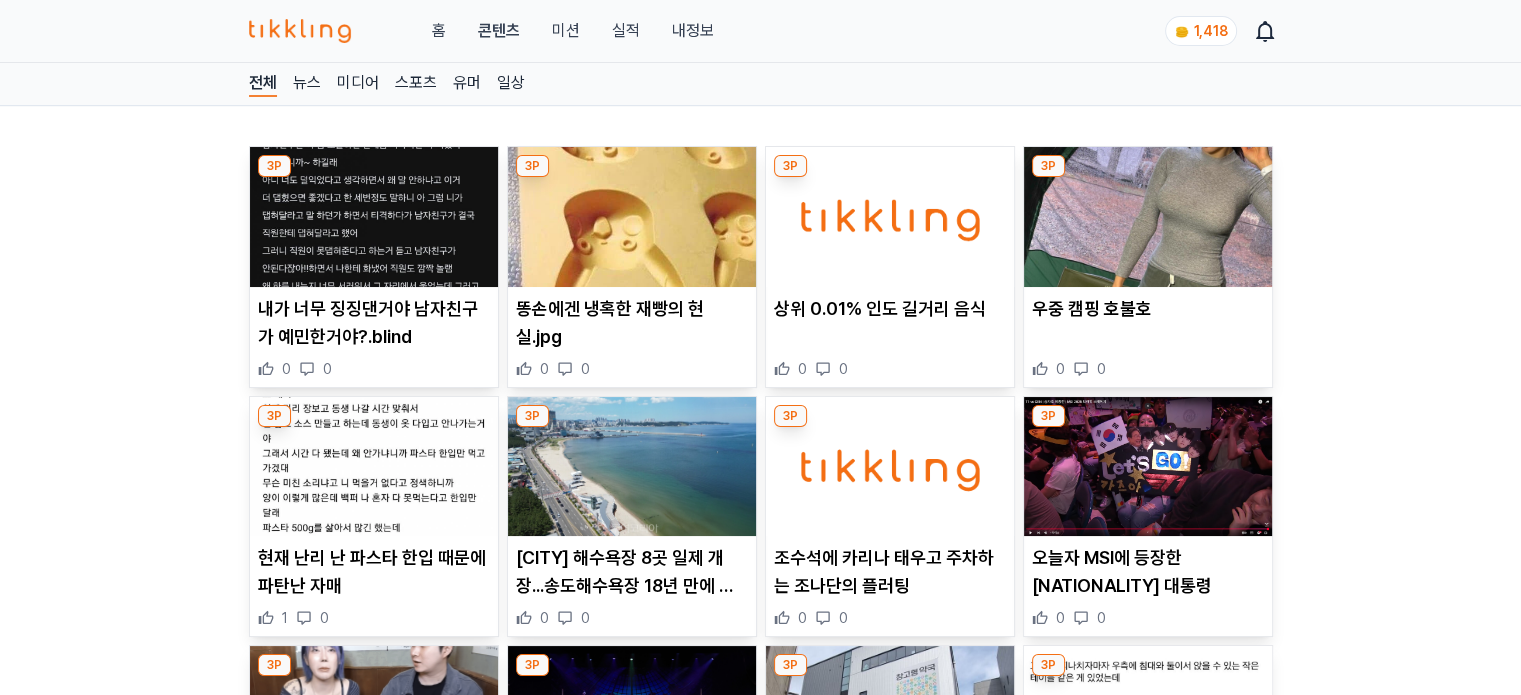 click at bounding box center (374, 217) 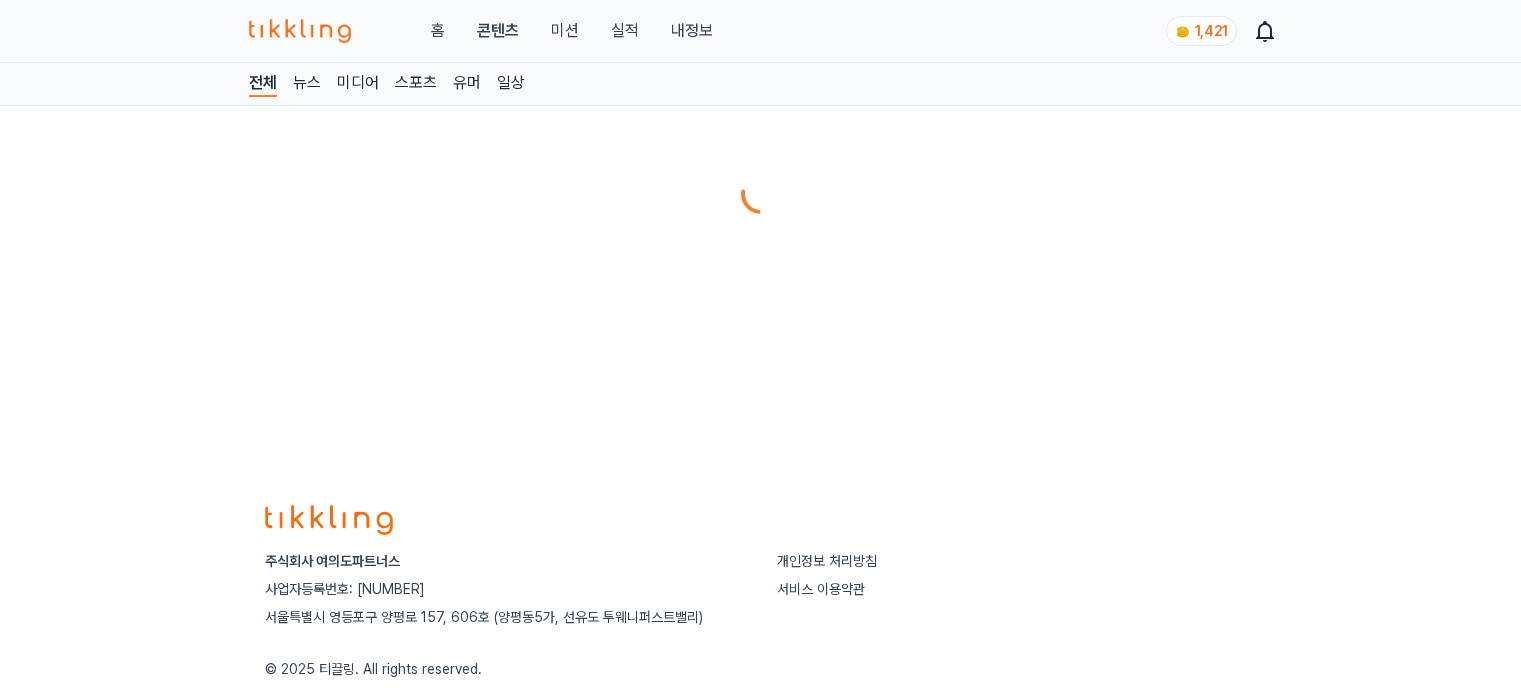scroll, scrollTop: 0, scrollLeft: 0, axis: both 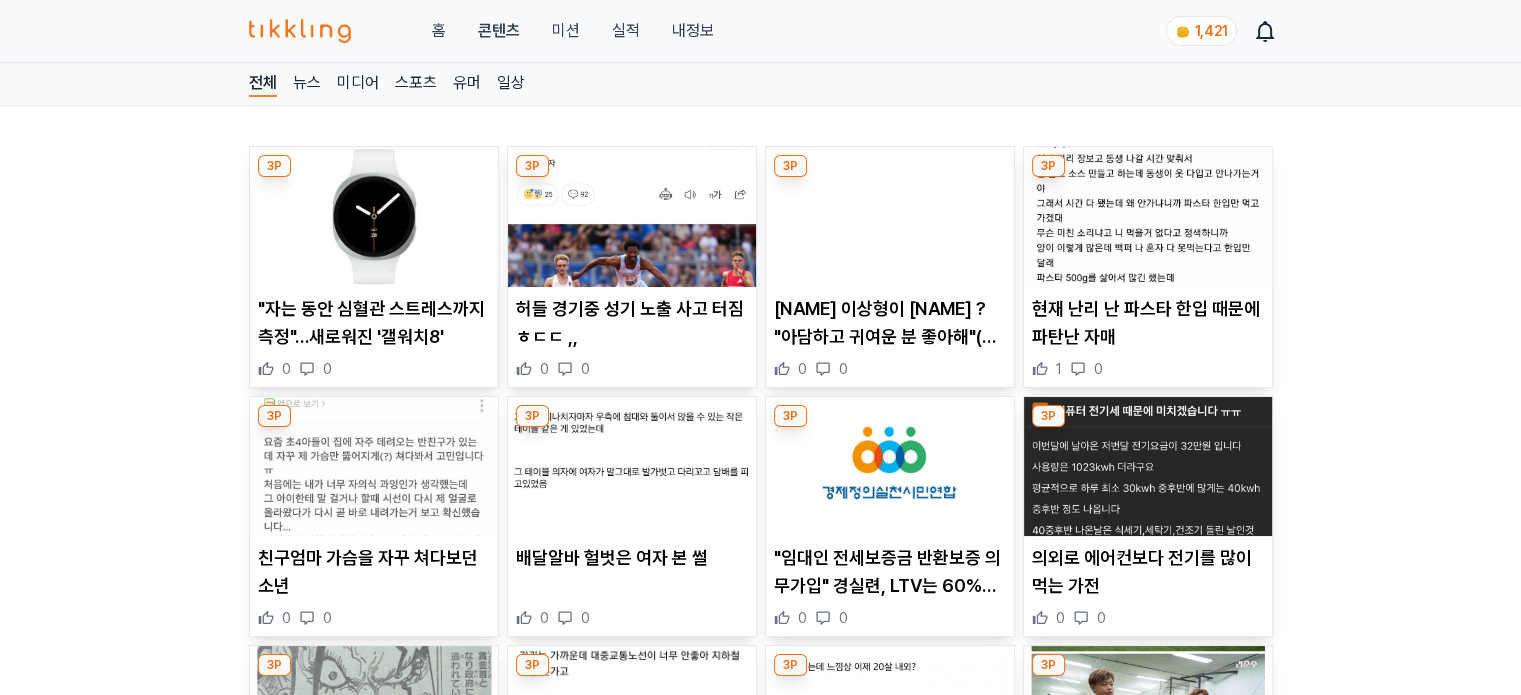 click at bounding box center [374, 217] 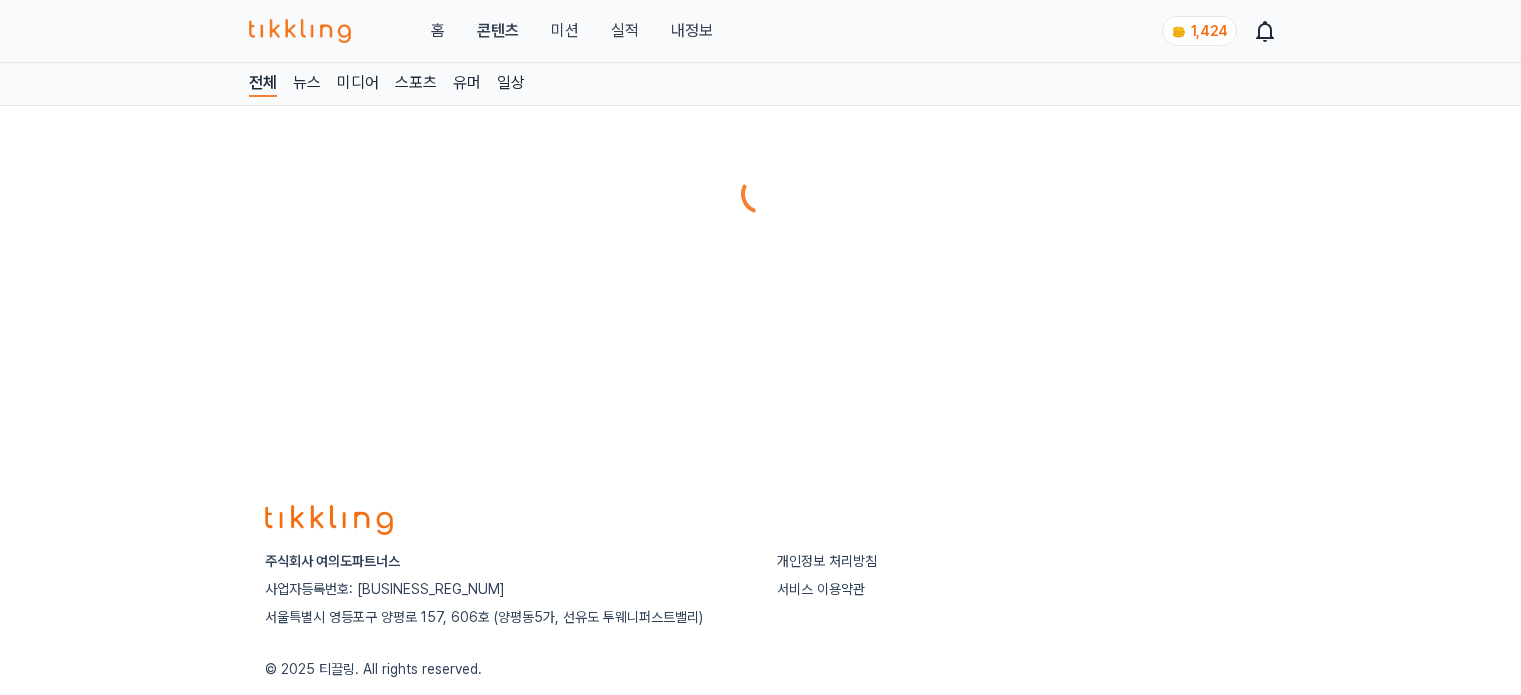 scroll, scrollTop: 0, scrollLeft: 0, axis: both 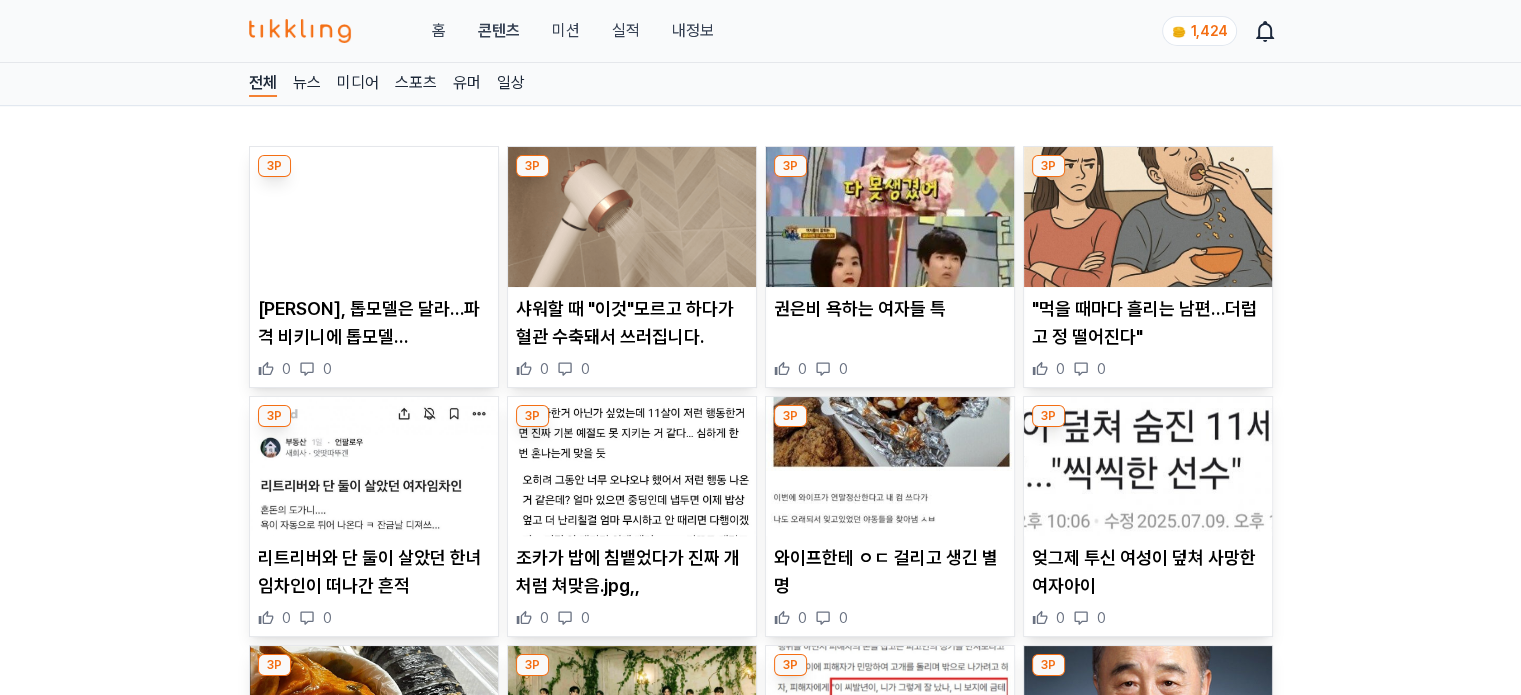 click at bounding box center (374, 217) 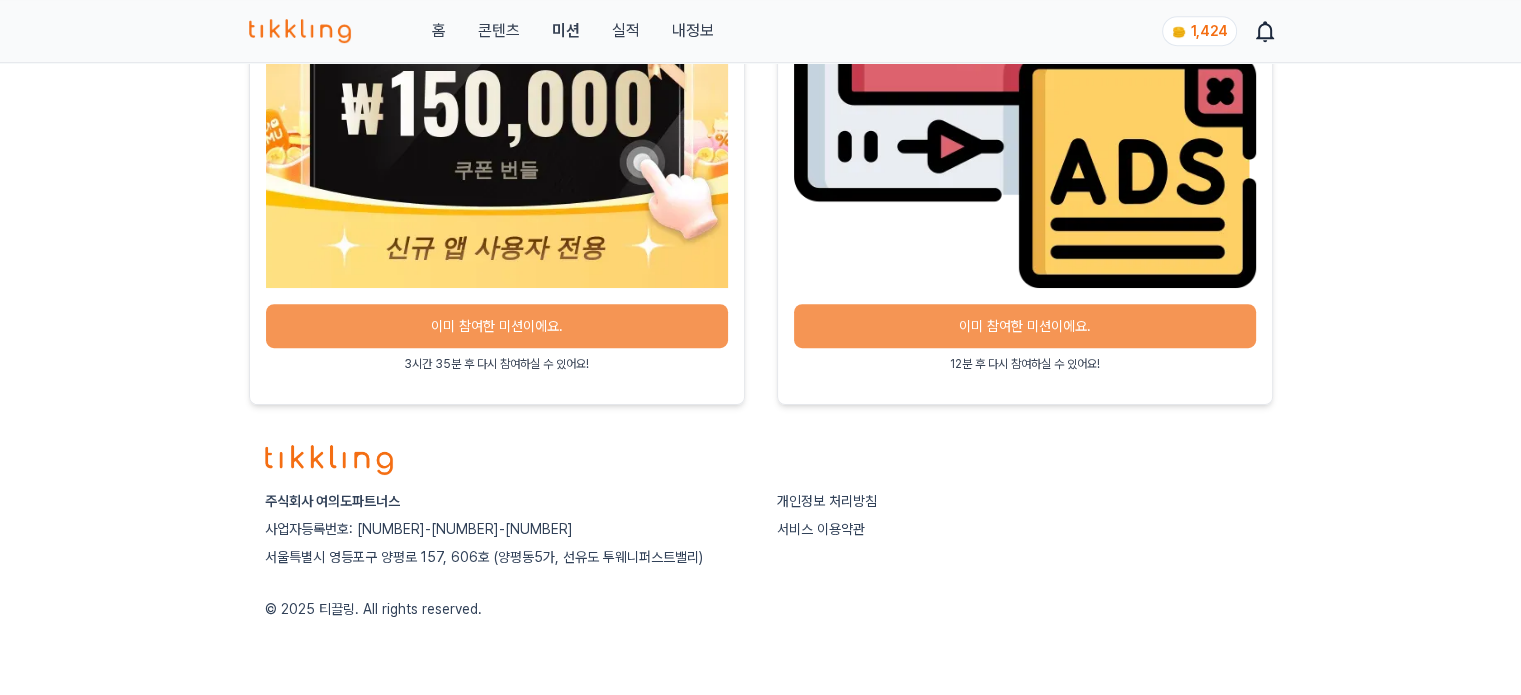 scroll, scrollTop: 1086, scrollLeft: 0, axis: vertical 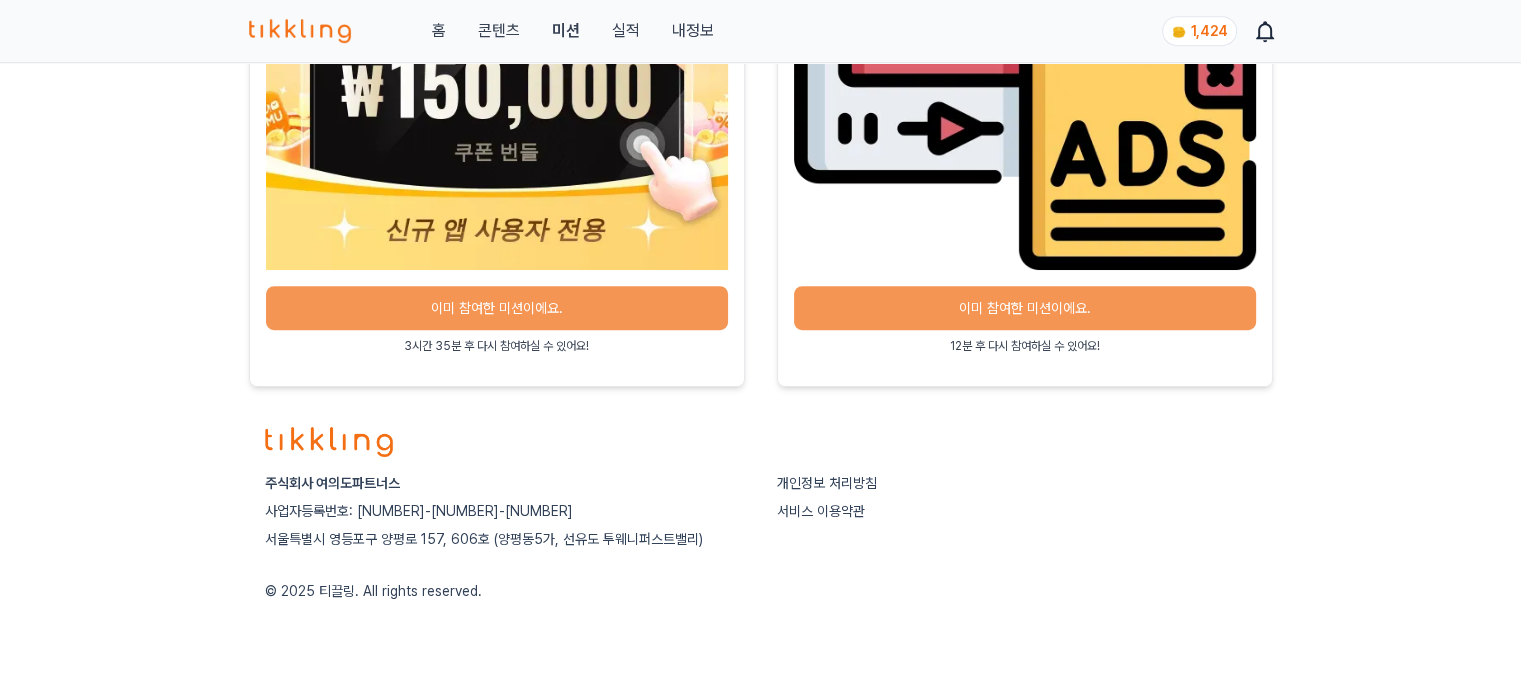 click on "미션" at bounding box center (565, 31) 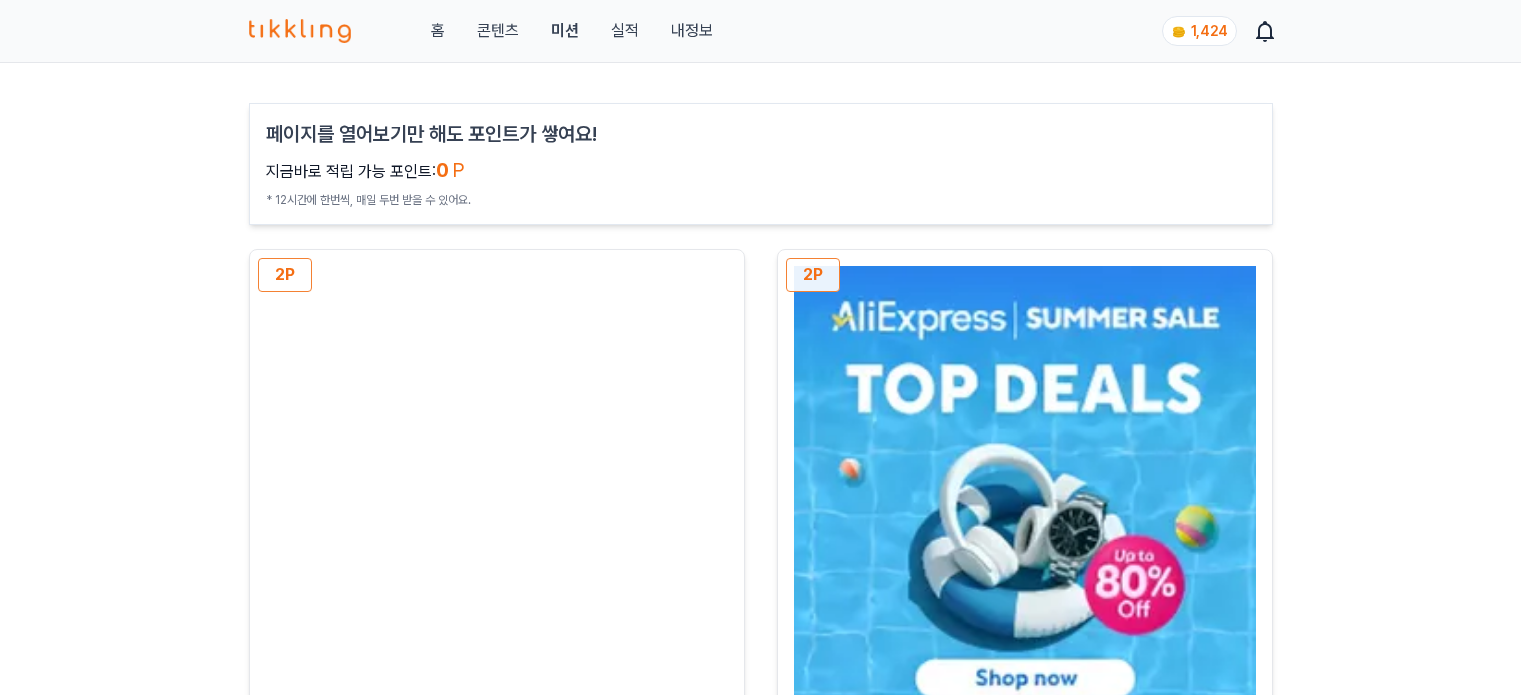scroll, scrollTop: 1056, scrollLeft: 0, axis: vertical 